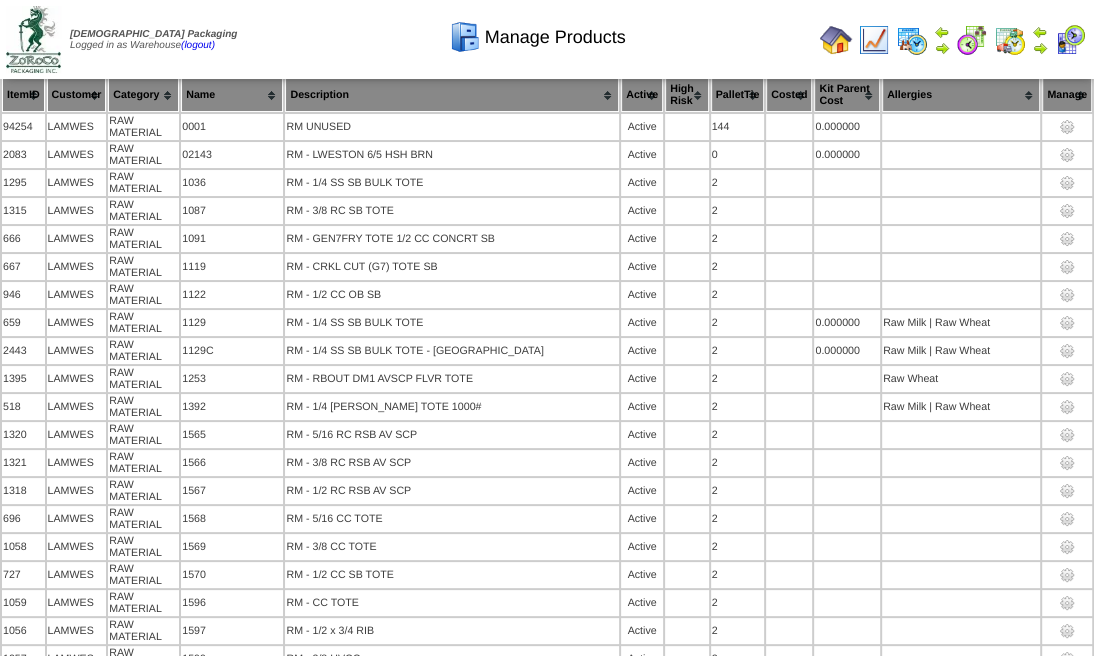scroll, scrollTop: 9418, scrollLeft: 0, axis: vertical 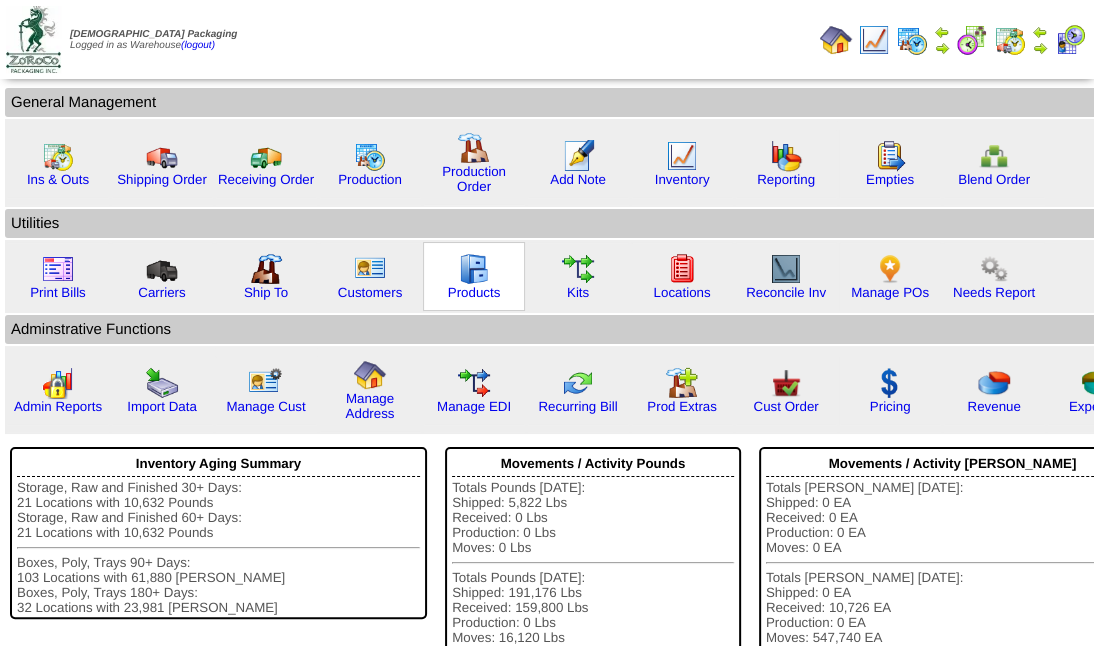 click at bounding box center (474, 269) 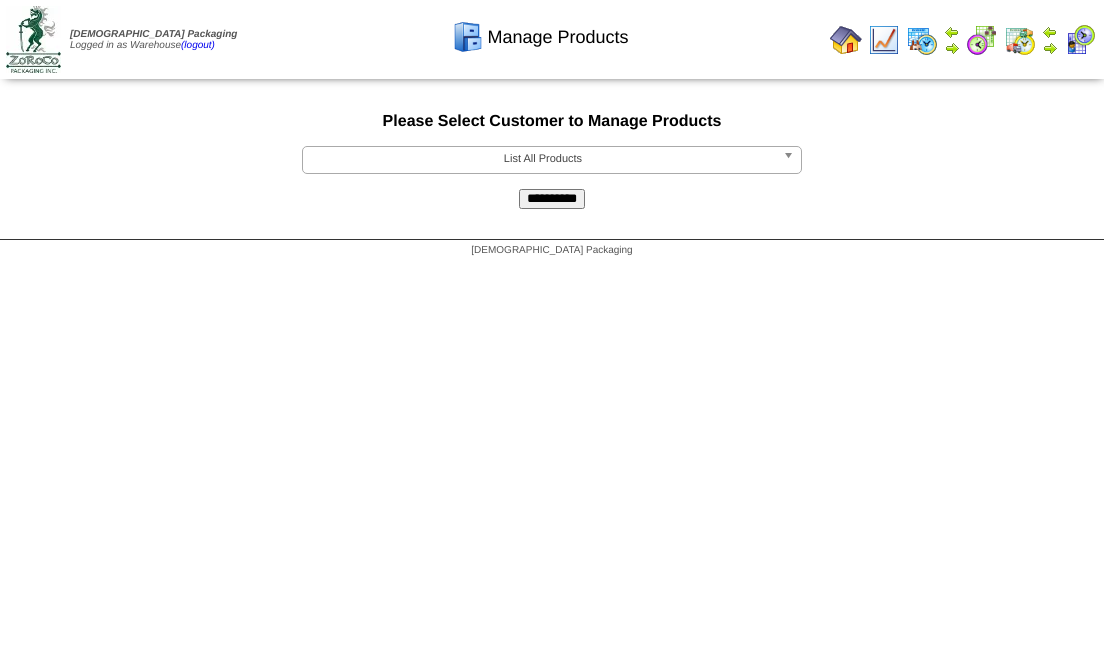 scroll, scrollTop: 0, scrollLeft: 0, axis: both 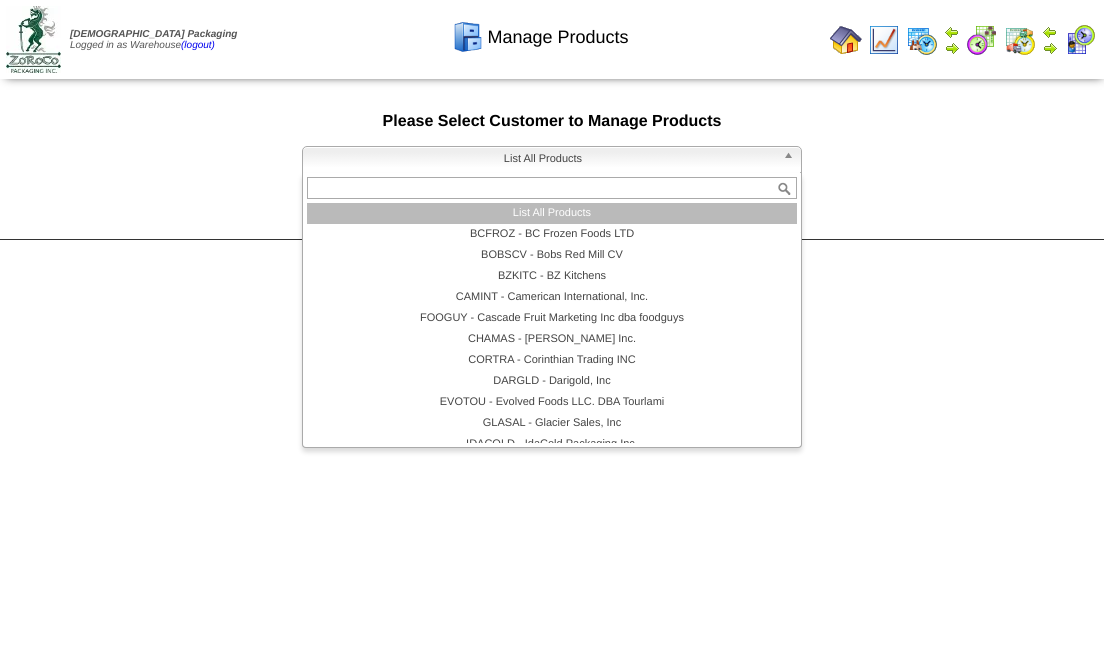 type on "*" 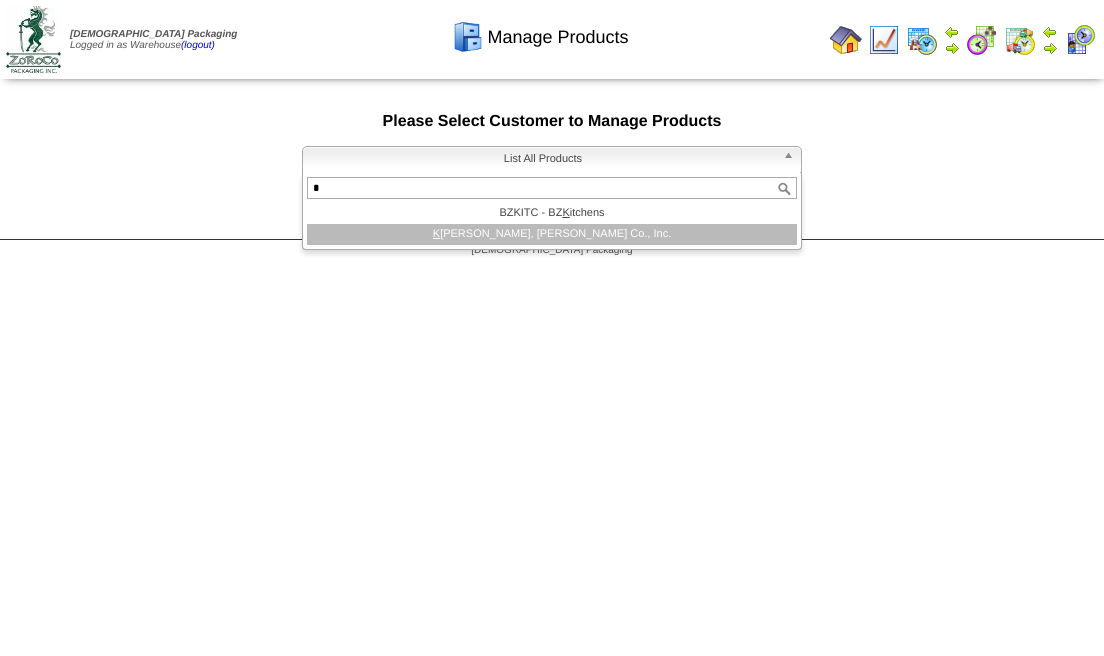 type 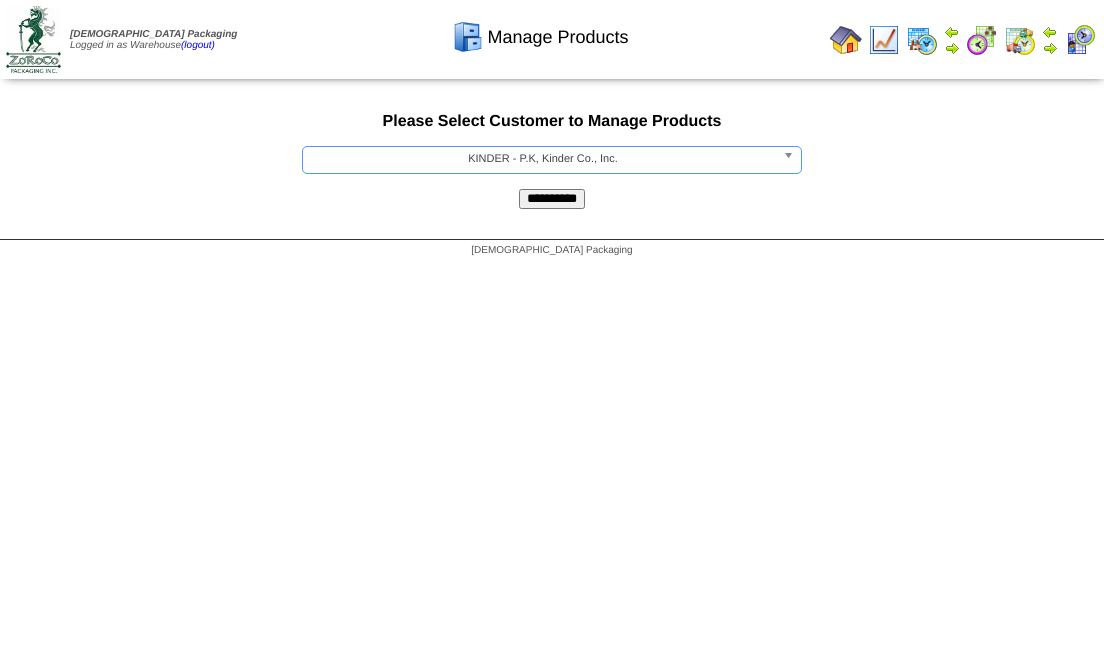 click on "**********" at bounding box center [552, 199] 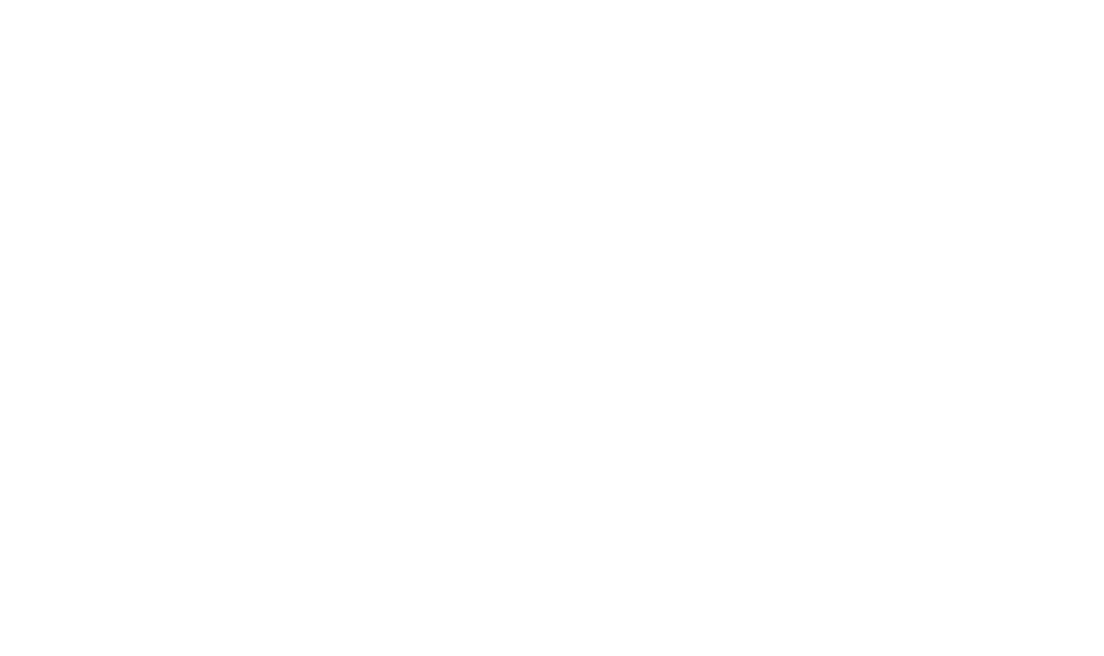 scroll, scrollTop: 0, scrollLeft: 0, axis: both 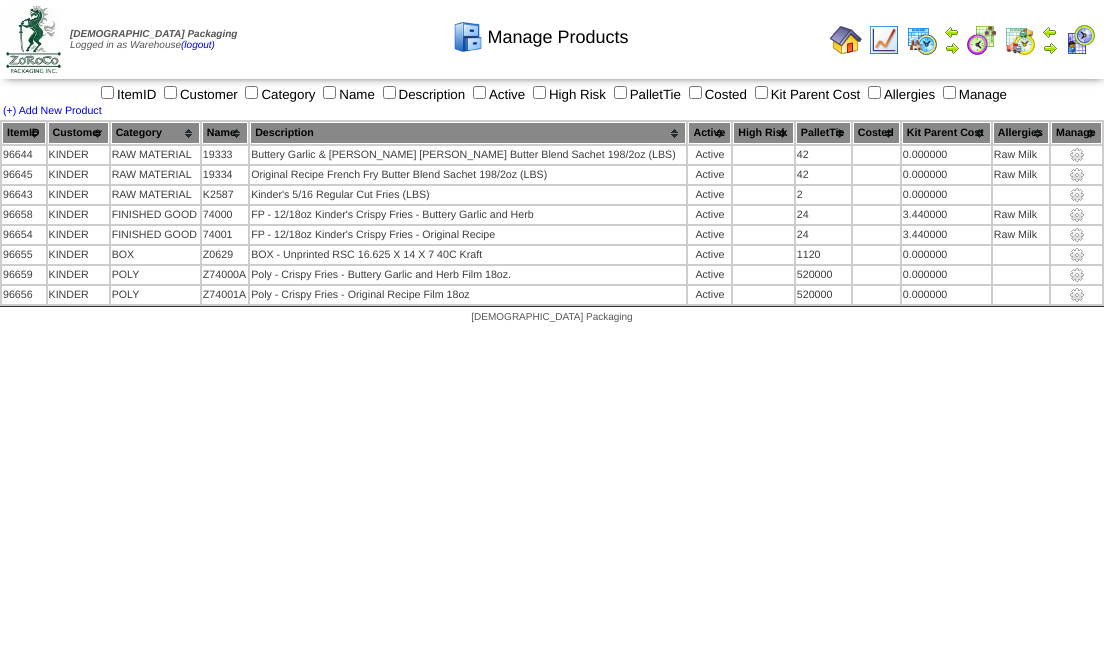 drag, startPoint x: 492, startPoint y: 124, endPoint x: 249, endPoint y: 394, distance: 363.24786 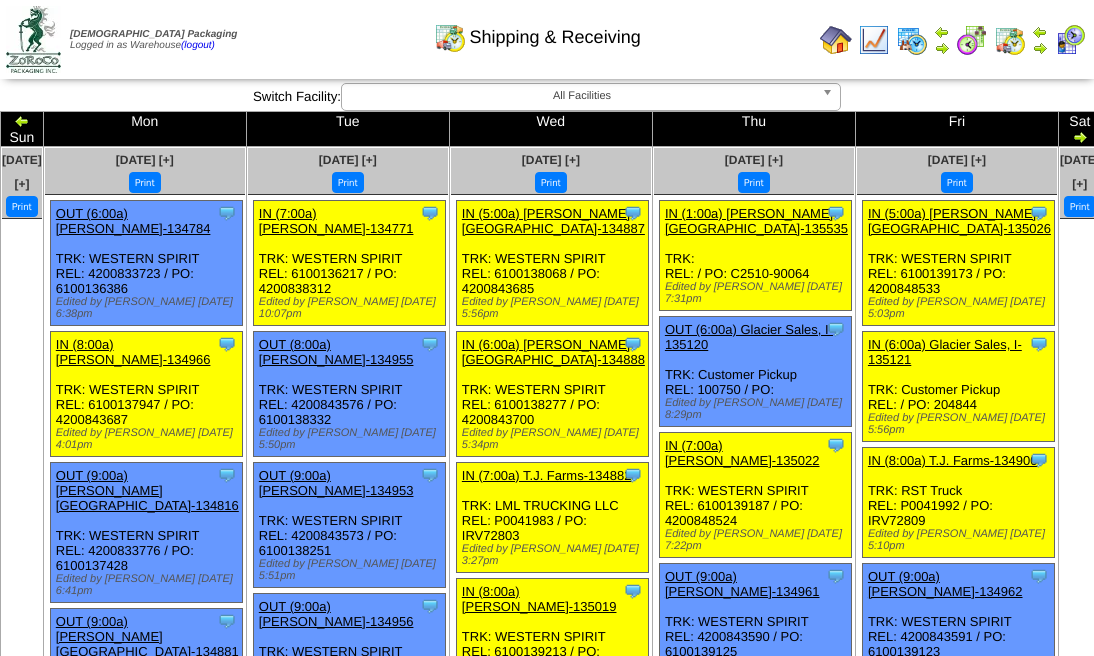 scroll, scrollTop: 0, scrollLeft: 0, axis: both 